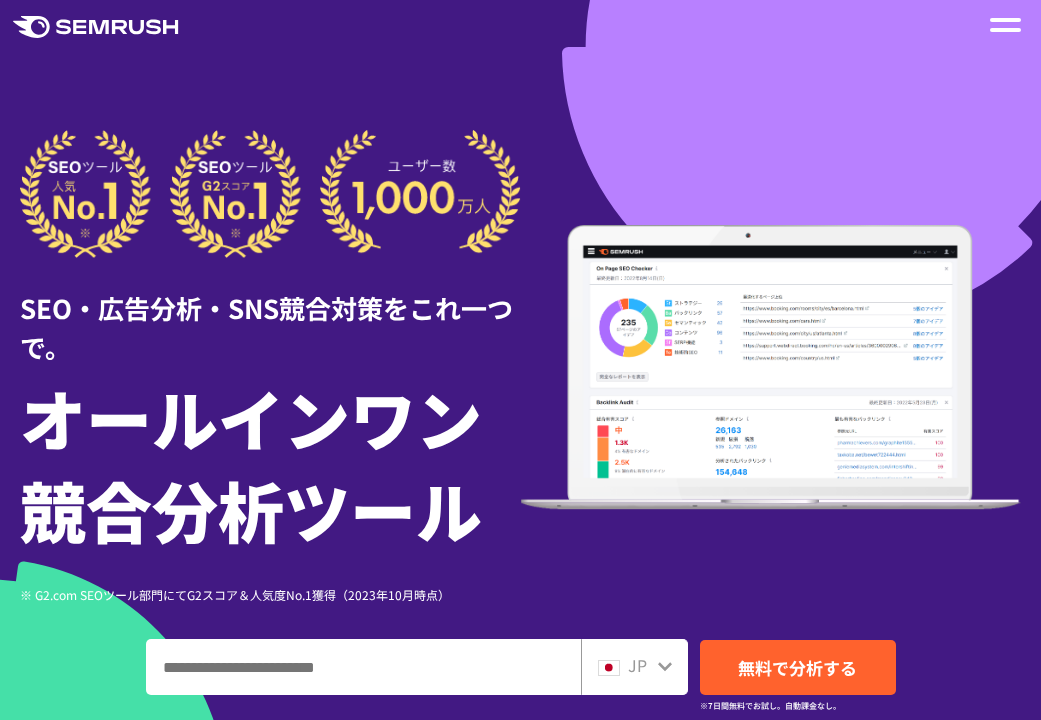 scroll, scrollTop: 0, scrollLeft: 0, axis: both 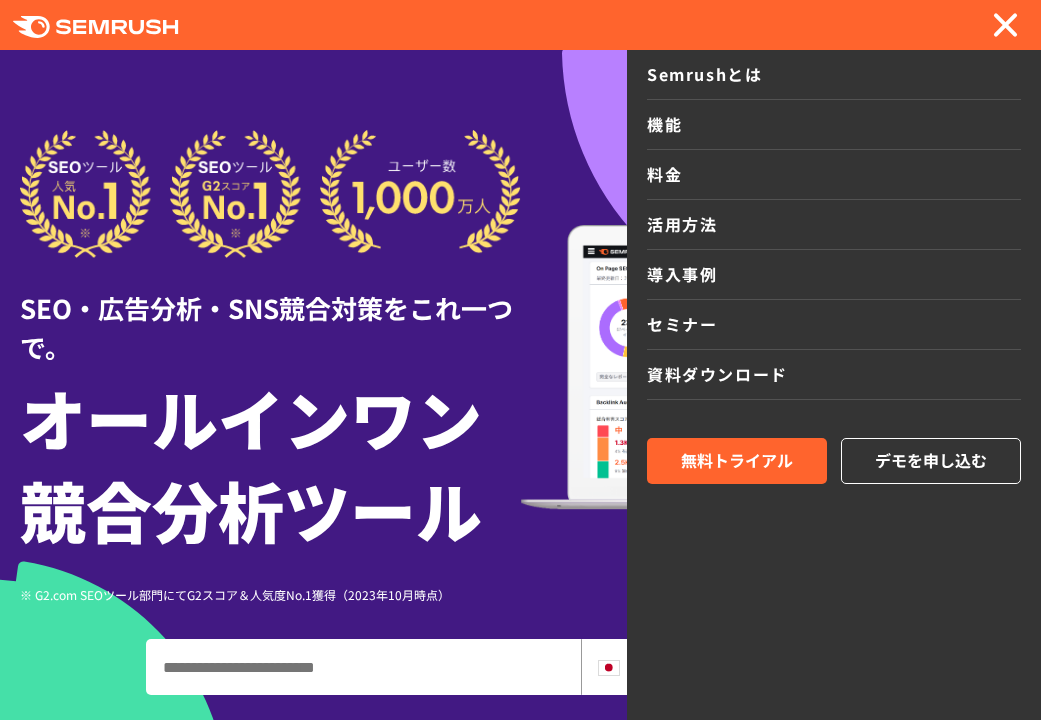 click on "料金" at bounding box center [834, 175] 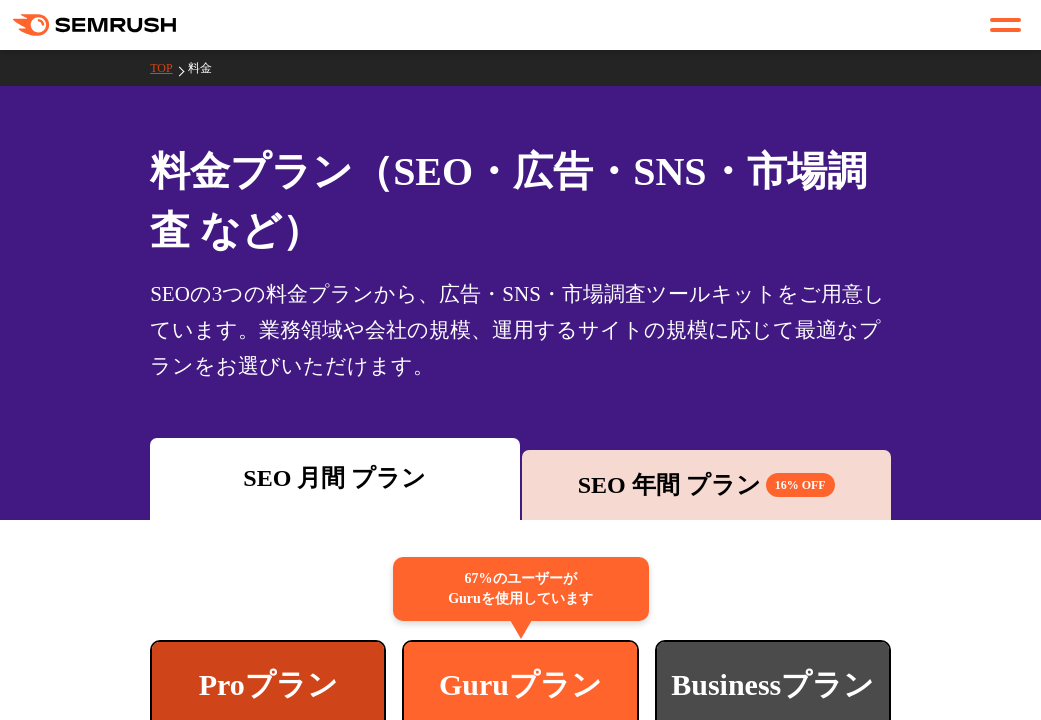 scroll, scrollTop: 0, scrollLeft: 0, axis: both 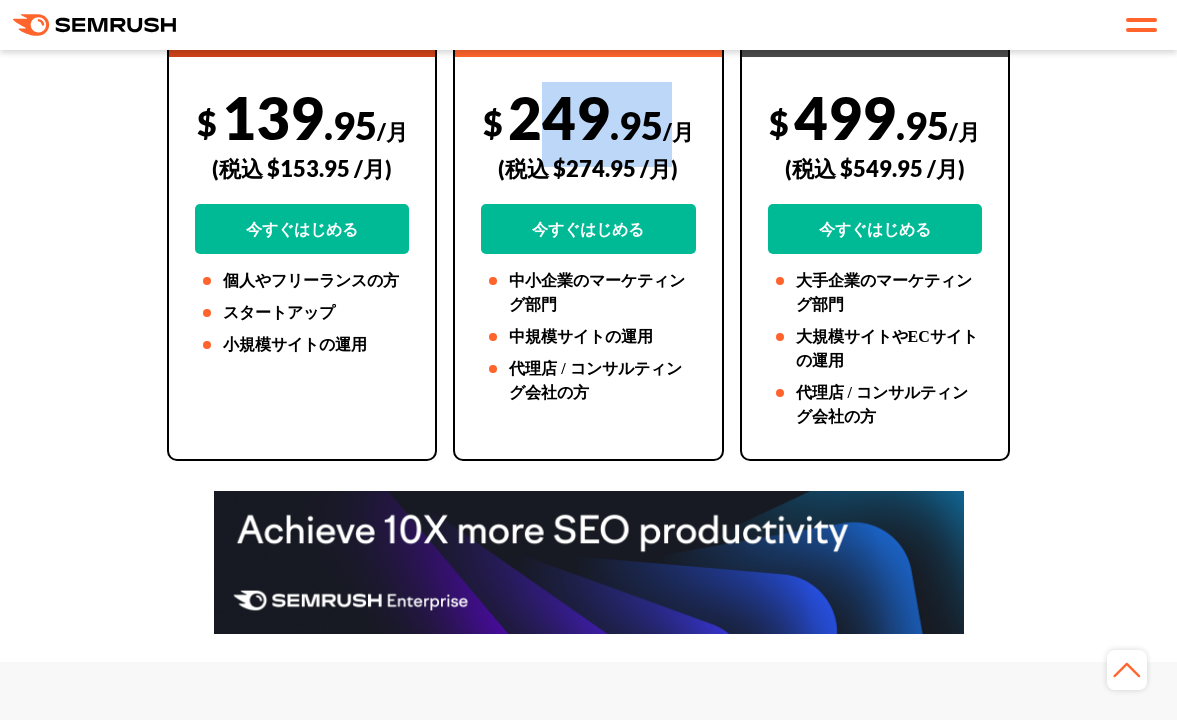 drag, startPoint x: 529, startPoint y: 120, endPoint x: 679, endPoint y: 140, distance: 151.32745 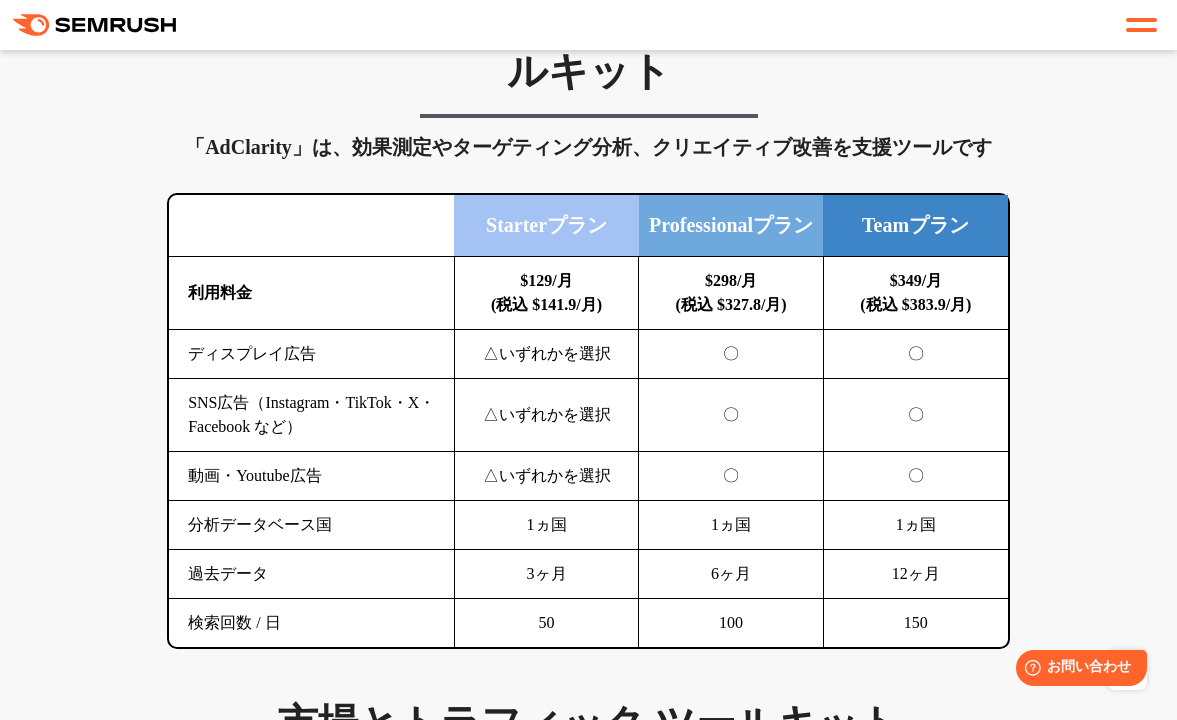 scroll, scrollTop: 3500, scrollLeft: 0, axis: vertical 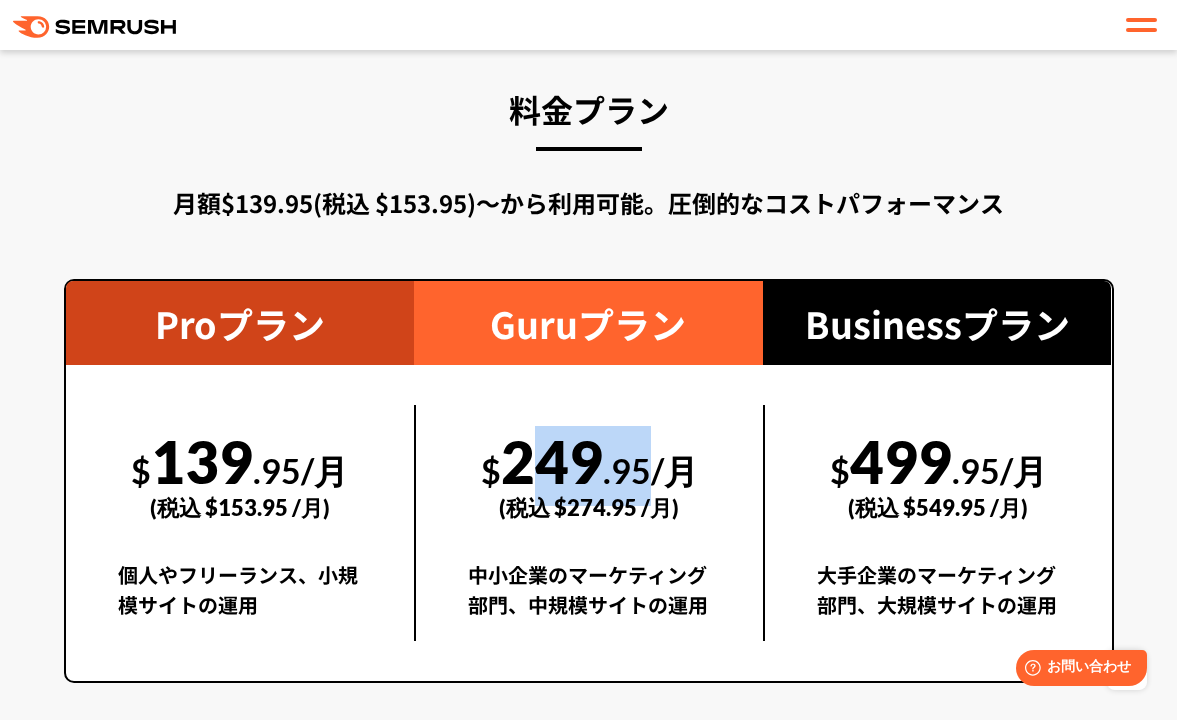drag, startPoint x: 509, startPoint y: 455, endPoint x: 660, endPoint y: 467, distance: 151.47607 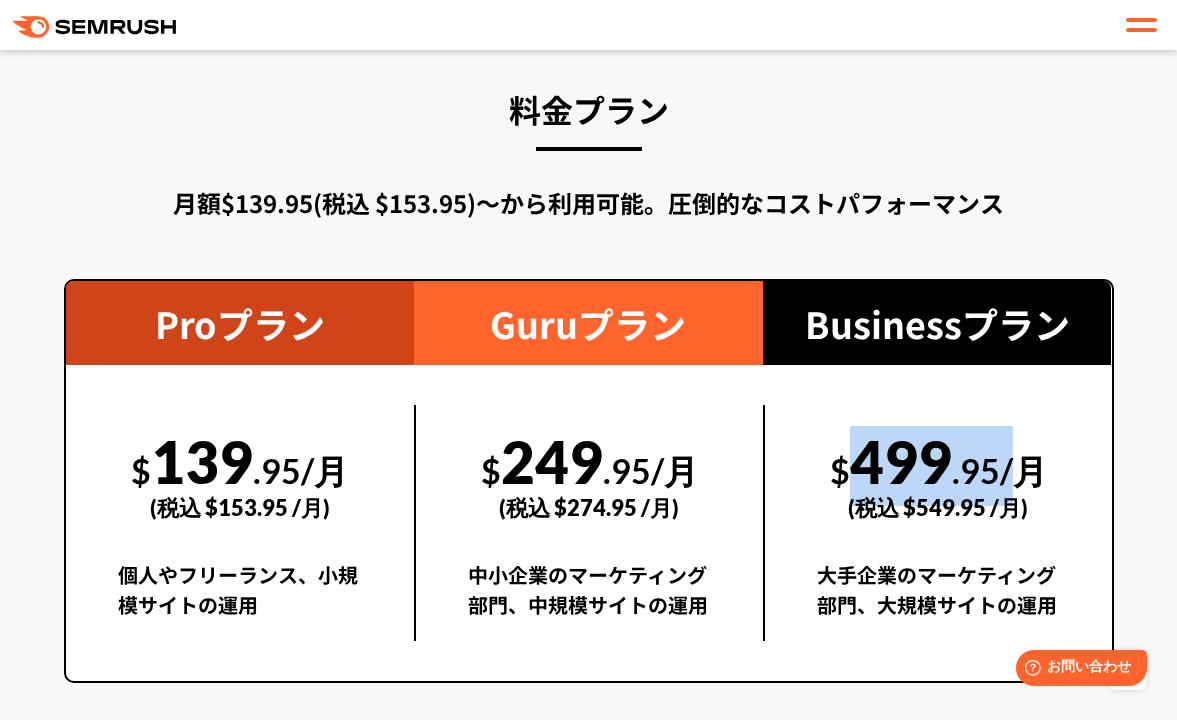 drag, startPoint x: 845, startPoint y: 456, endPoint x: 1012, endPoint y: 456, distance: 167 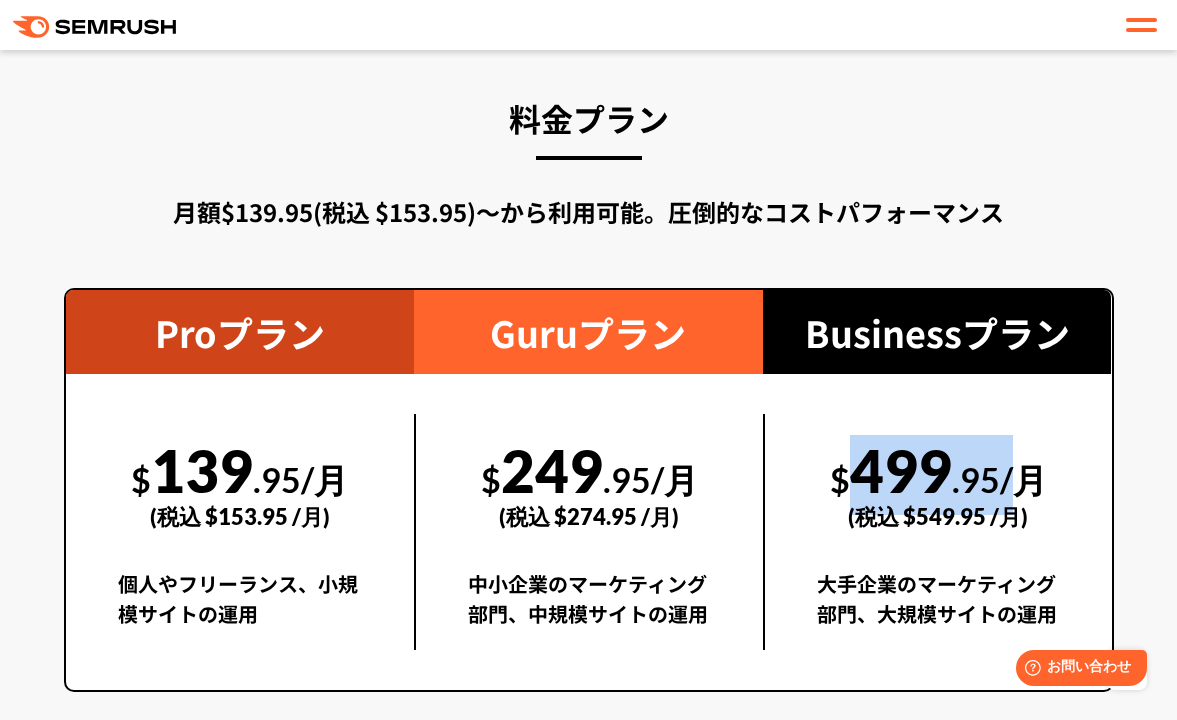 scroll, scrollTop: 3600, scrollLeft: 0, axis: vertical 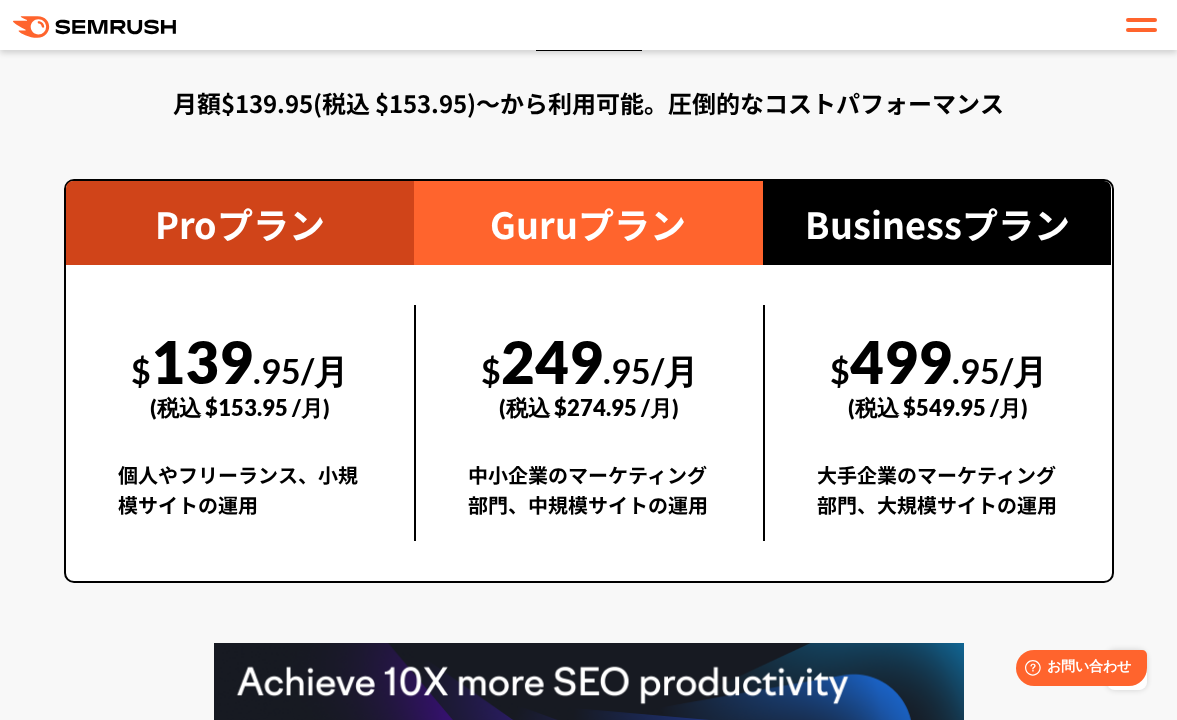 click on "$  499 .95/月
(税込 $549.95 /月)
大手企業のマーケティング部門、大規模サイトの運用" at bounding box center [937, 423] 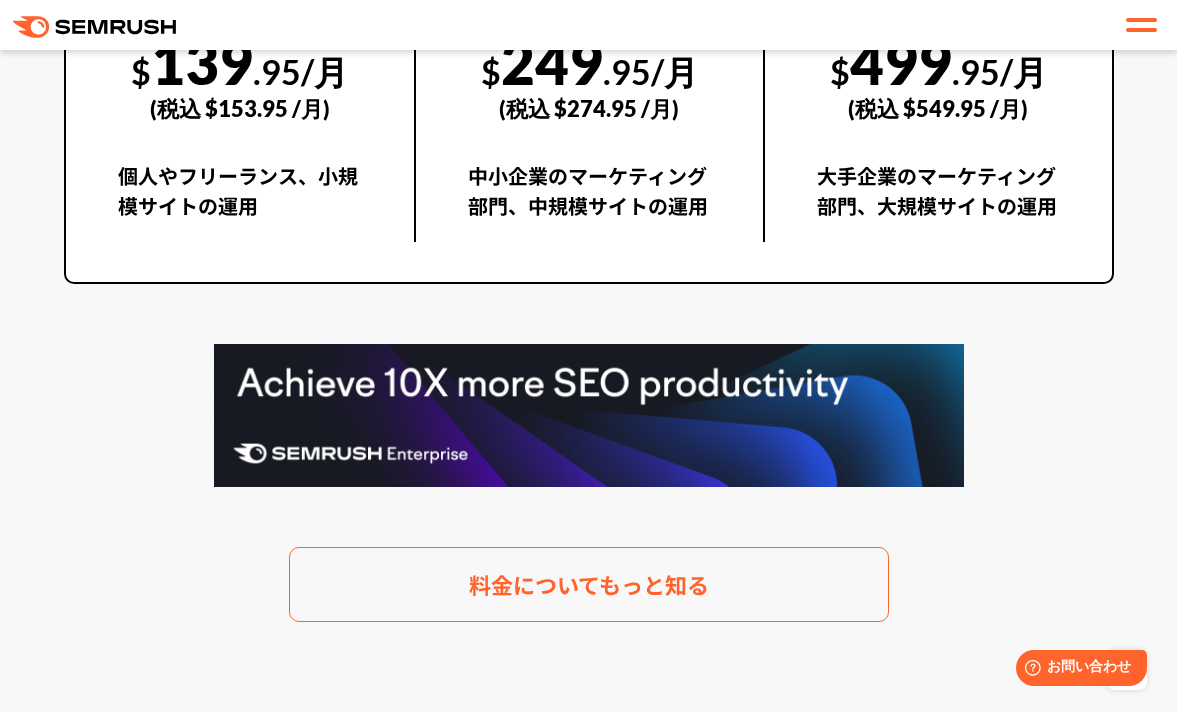 scroll, scrollTop: 3800, scrollLeft: 0, axis: vertical 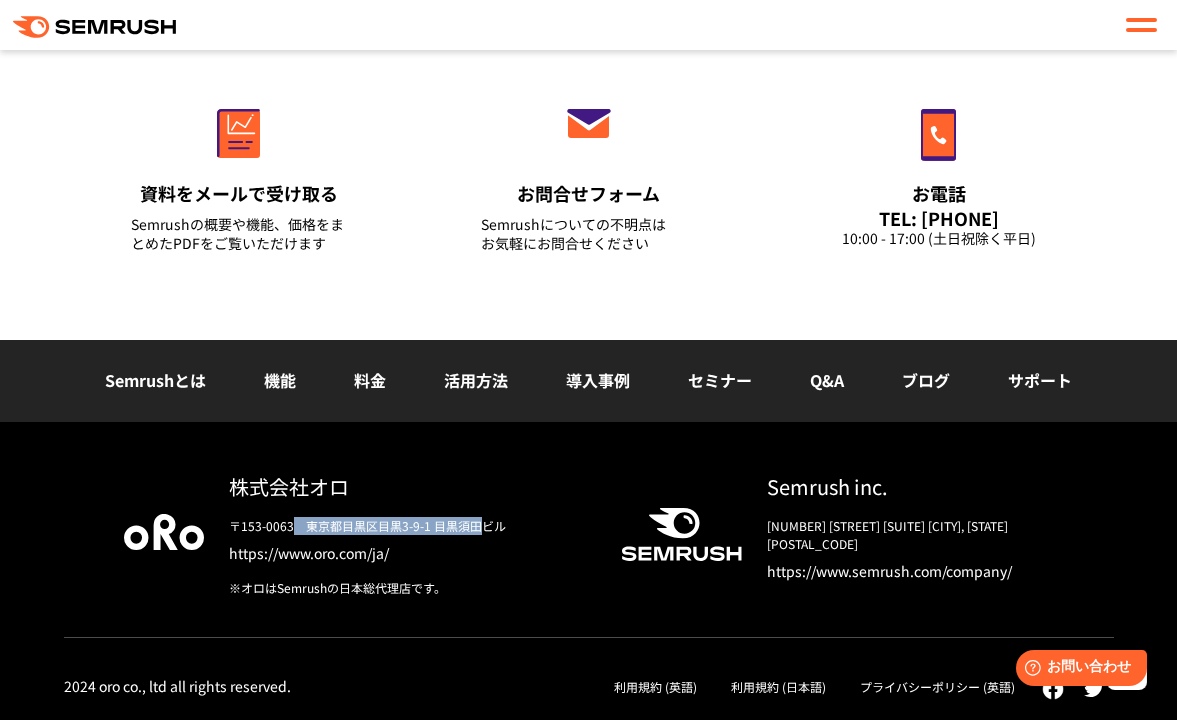 drag, startPoint x: 295, startPoint y: 517, endPoint x: 474, endPoint y: 518, distance: 179.00279 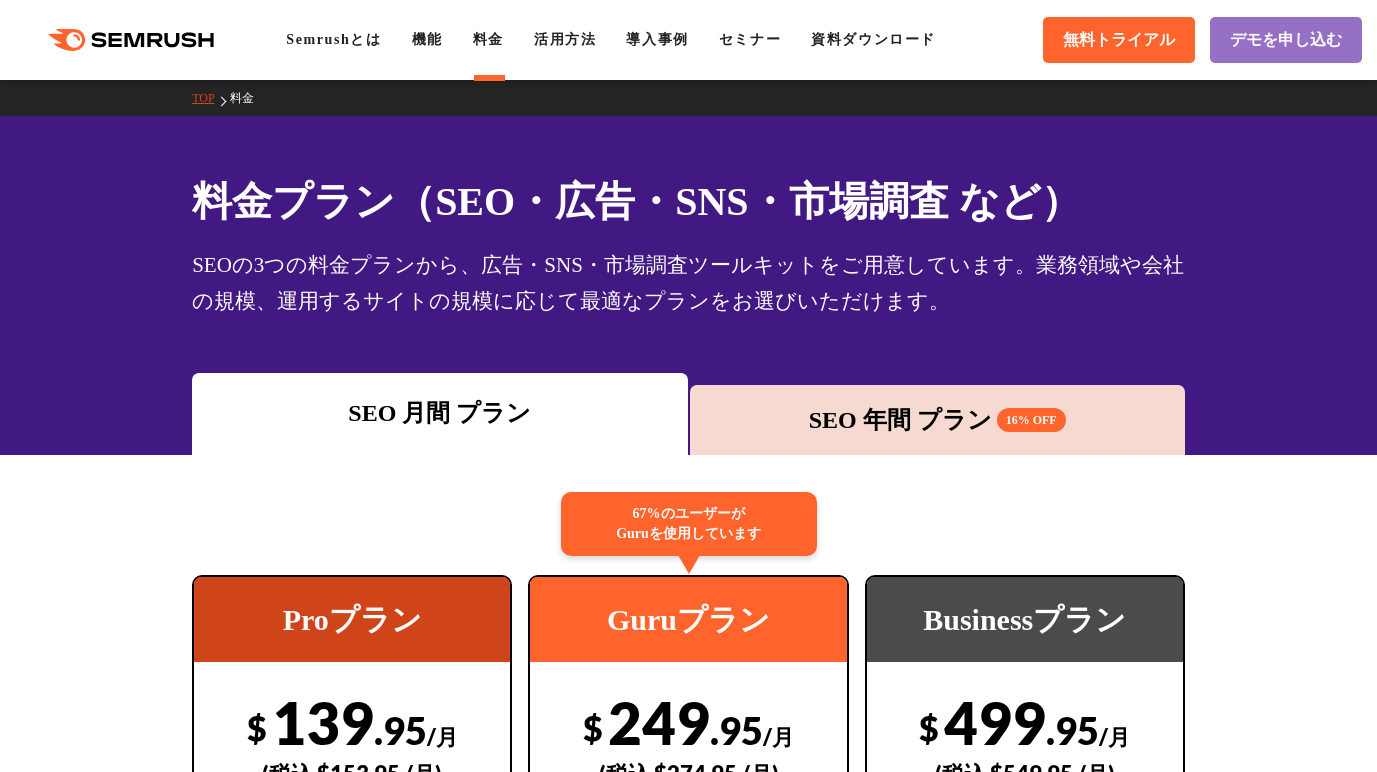 scroll, scrollTop: 0, scrollLeft: 0, axis: both 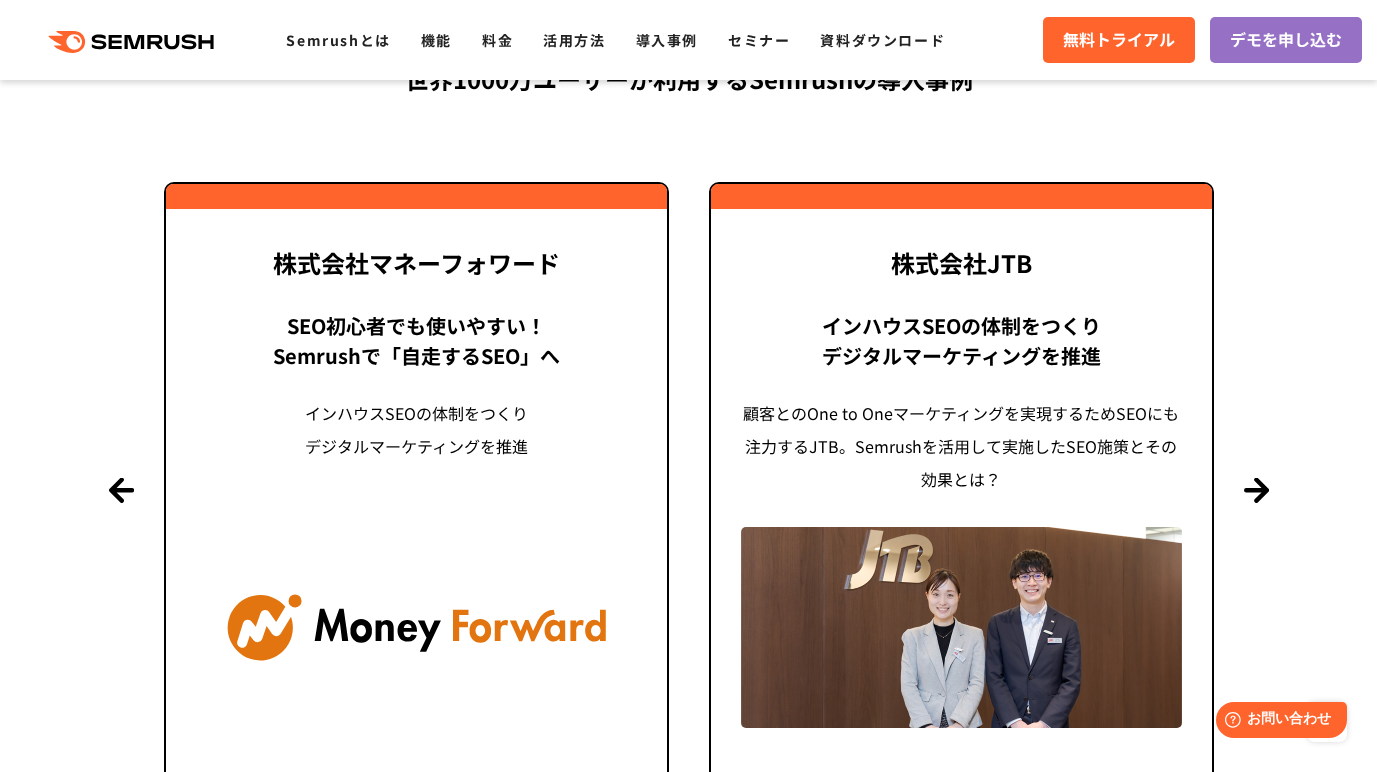 click on "導入事例
世界1000万ユーザーが利用する Semrushの導入事例
Previous
株式会社LIXIL
「テクニカルSEOの実践でサイトを健全に Site Auditの活用方法」
LIXILでは国内向けのサイト運用でSemrushを活用しています。テクニカルSEO施策を実施し、サイトを健全に保つためのSite Audit活用方法についてうかがいました。
アイオイクス株式会社
「圧倒的にデータを理解しやすい」 SEOのプロが語ったSemrushを選ぶ理由" at bounding box center (688, 387) 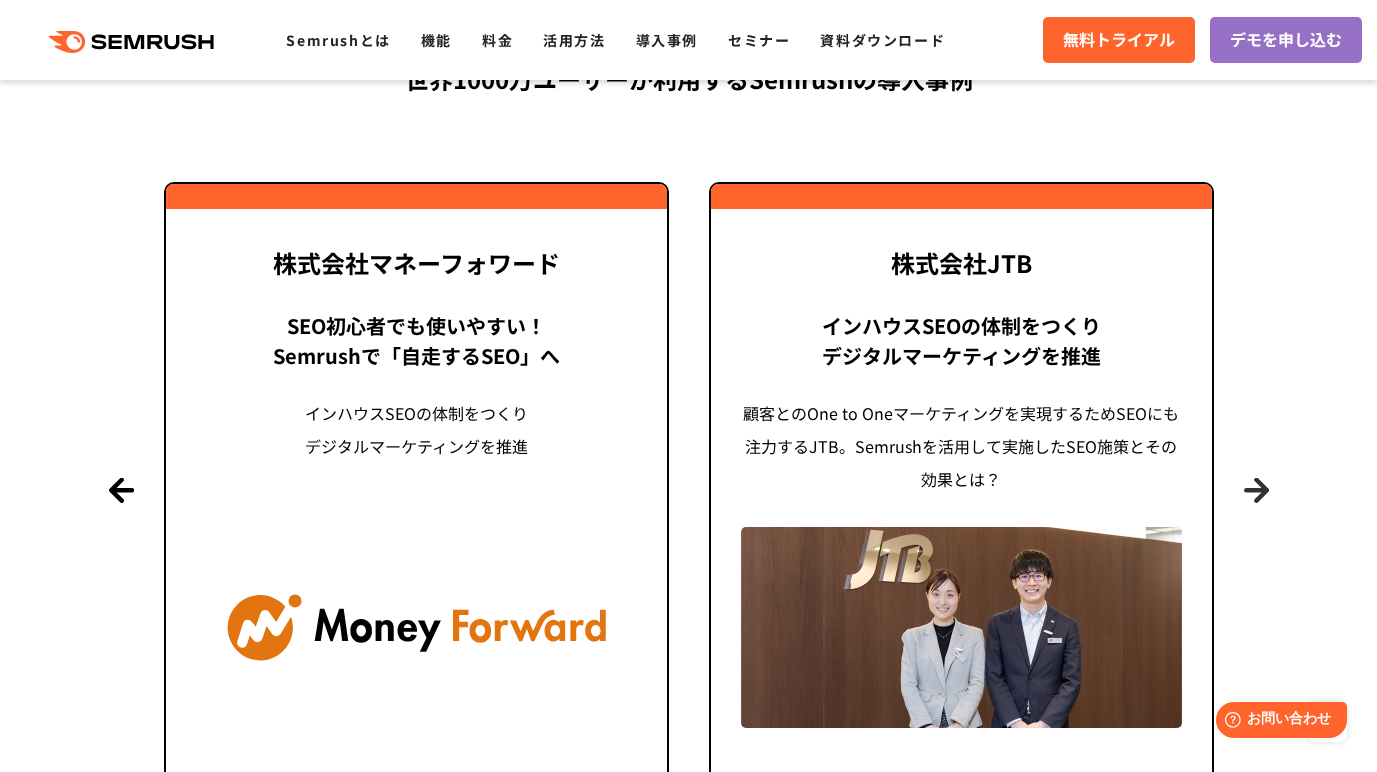 click on "Next" at bounding box center [1256, 489] 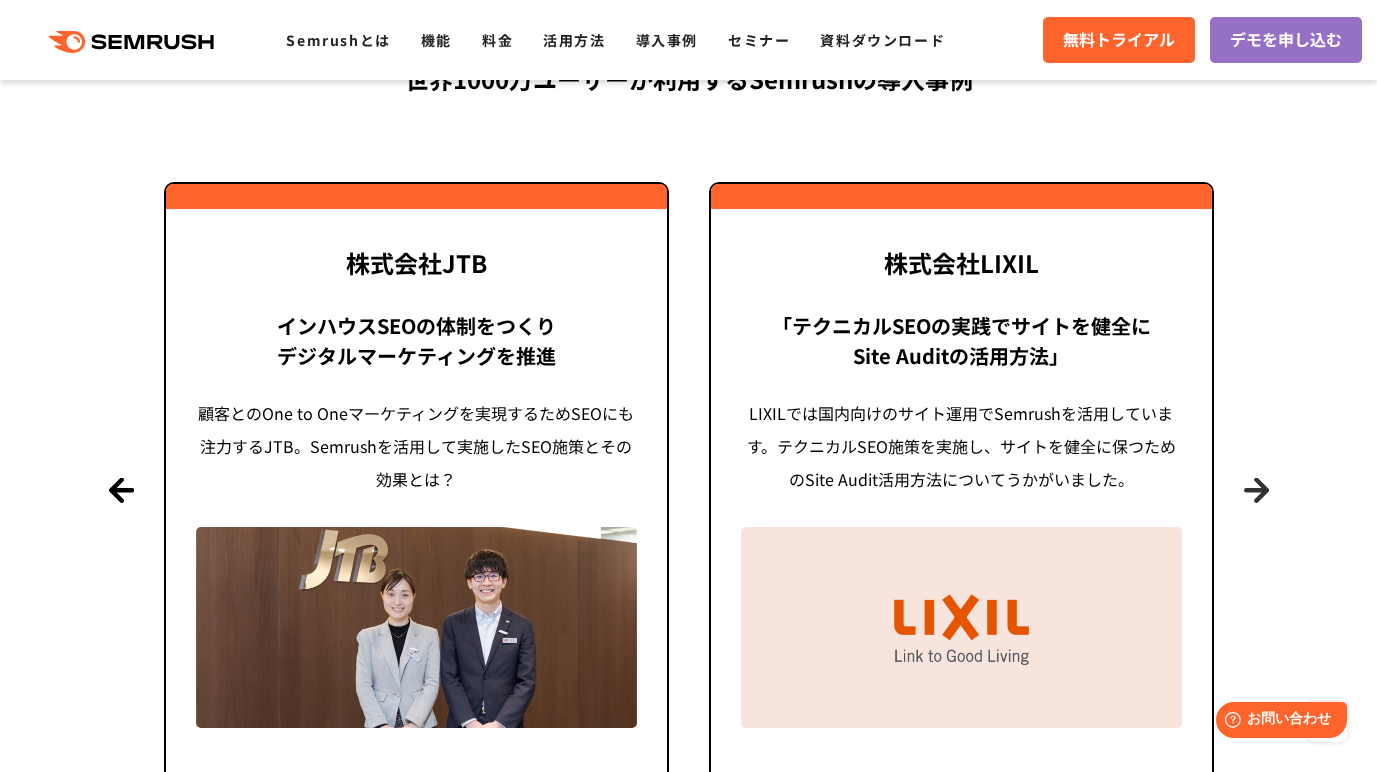 click on "Next" at bounding box center [1256, 489] 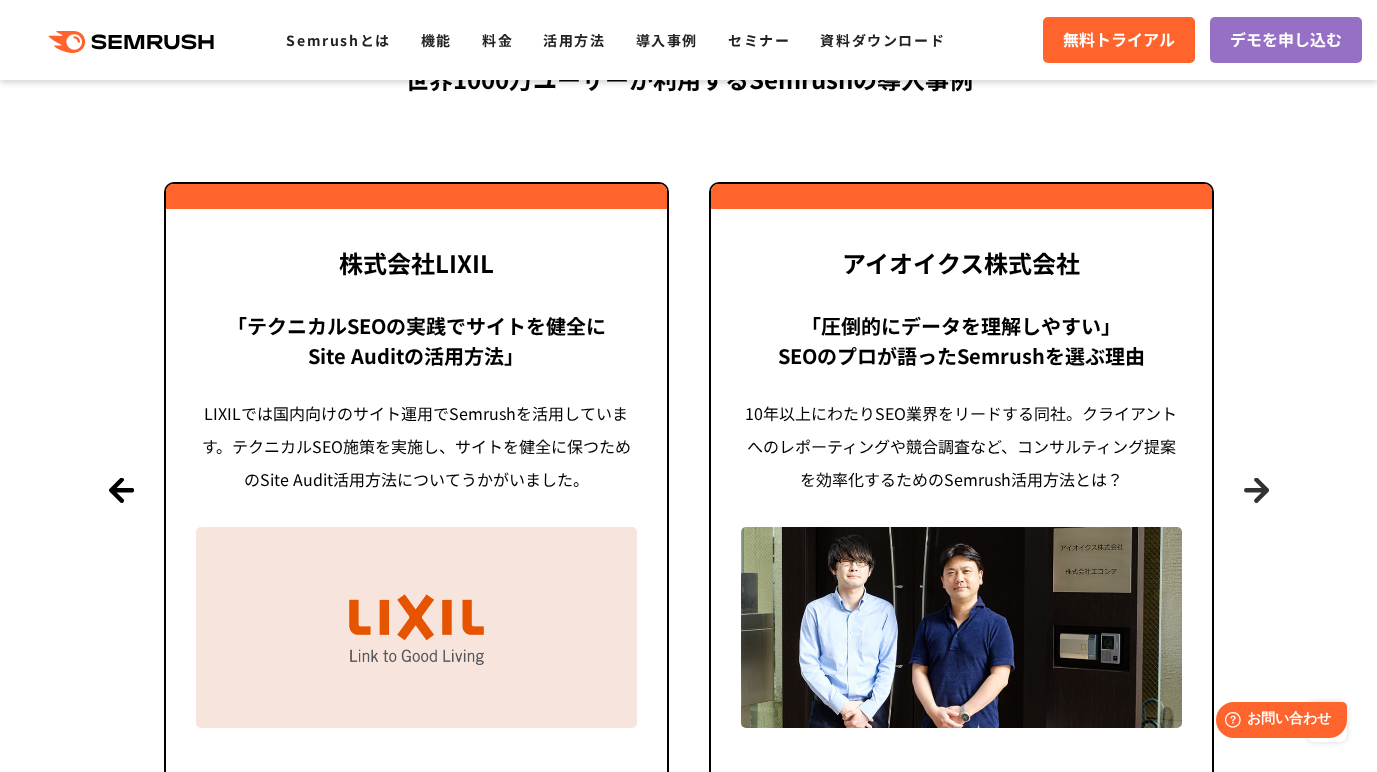 click on "Next" at bounding box center (1256, 489) 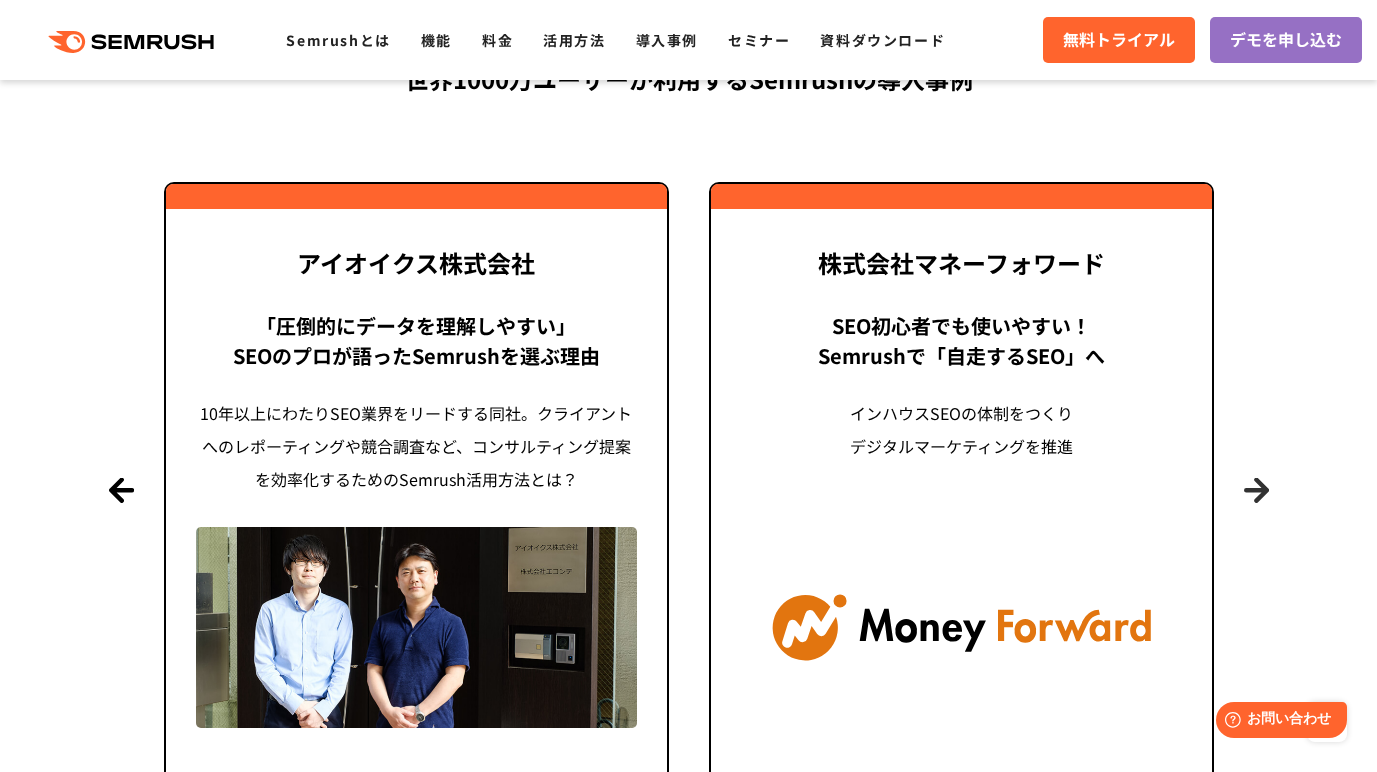 click on "Next" at bounding box center (1256, 489) 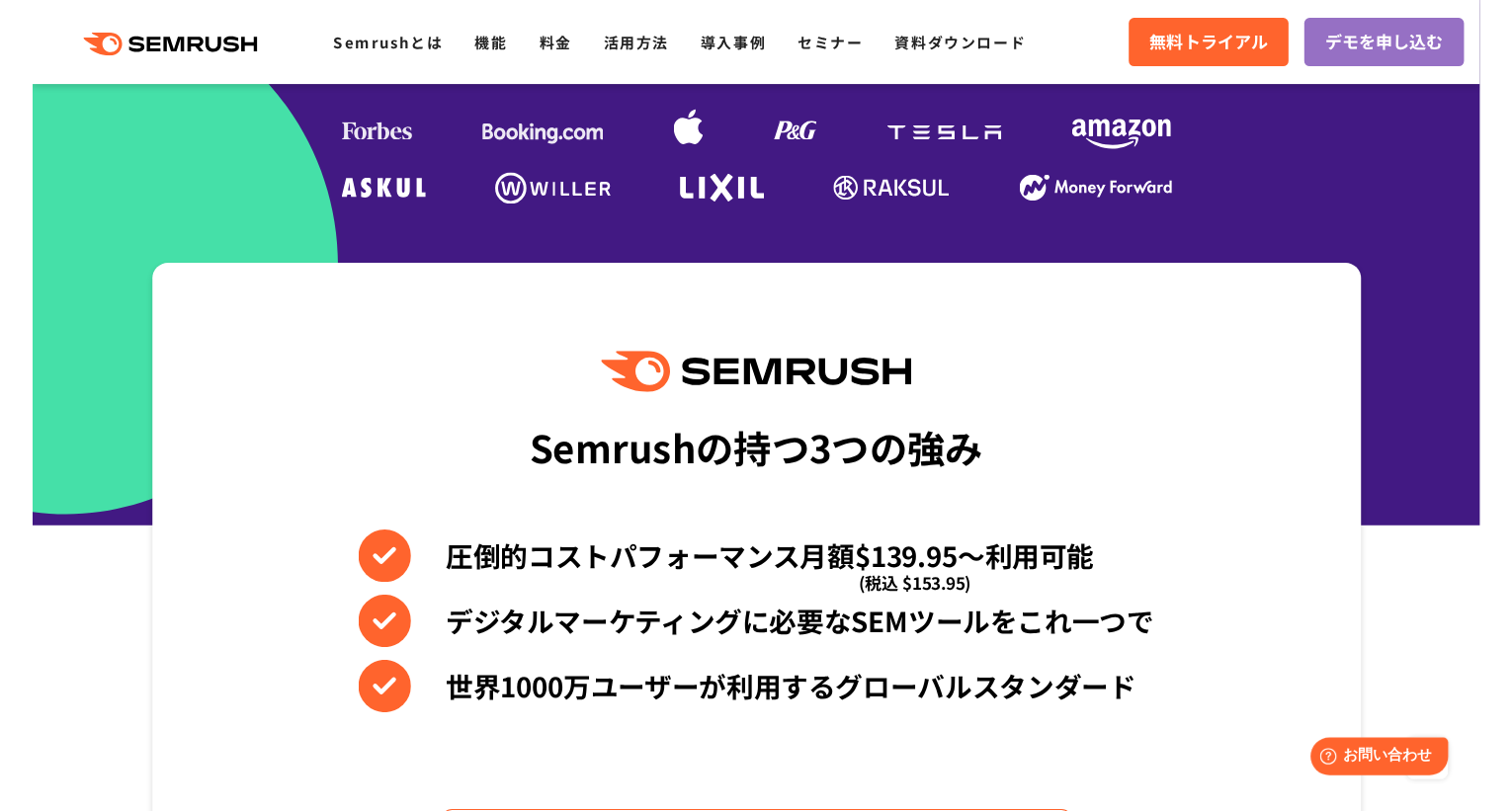scroll, scrollTop: 0, scrollLeft: 0, axis: both 